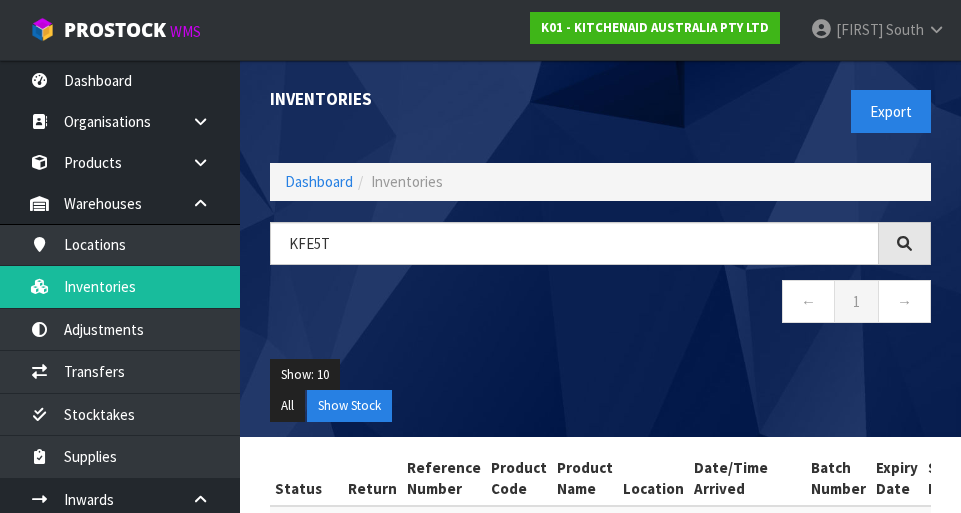 scroll, scrollTop: 0, scrollLeft: 0, axis: both 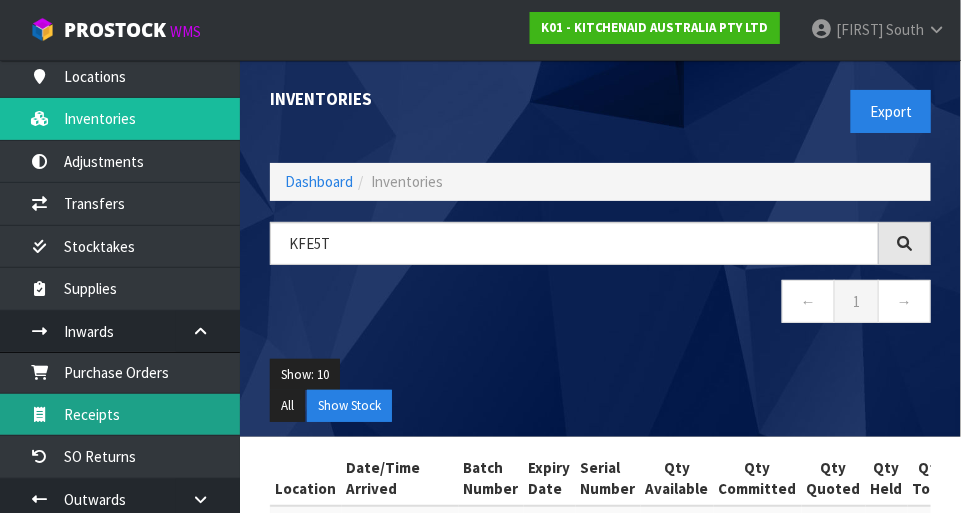 click on "Receipts" at bounding box center [120, 414] 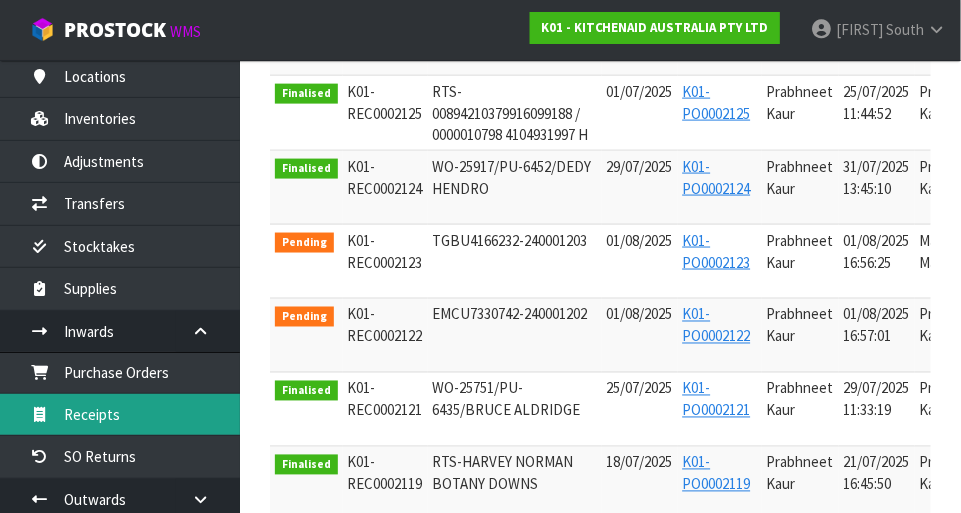 scroll, scrollTop: 664, scrollLeft: 0, axis: vertical 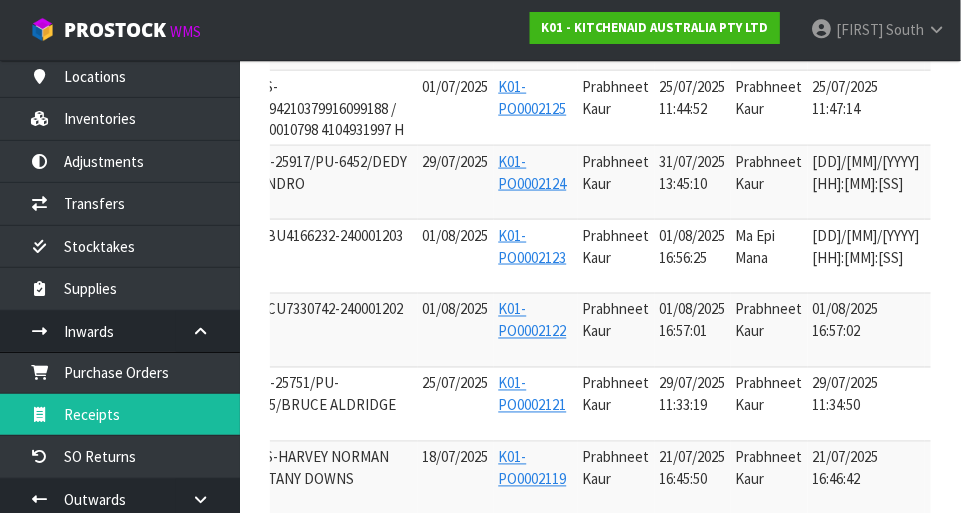 click at bounding box center (952, 240) 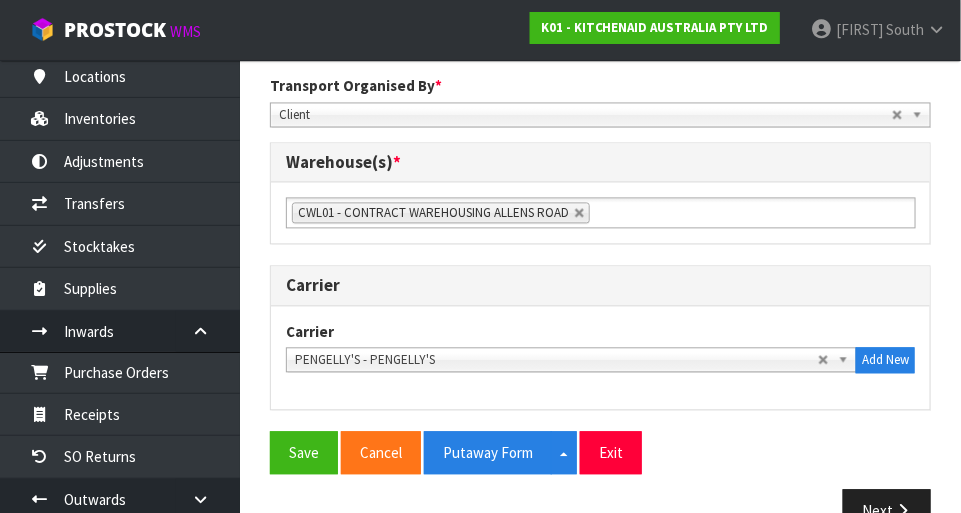 scroll, scrollTop: 1012, scrollLeft: 0, axis: vertical 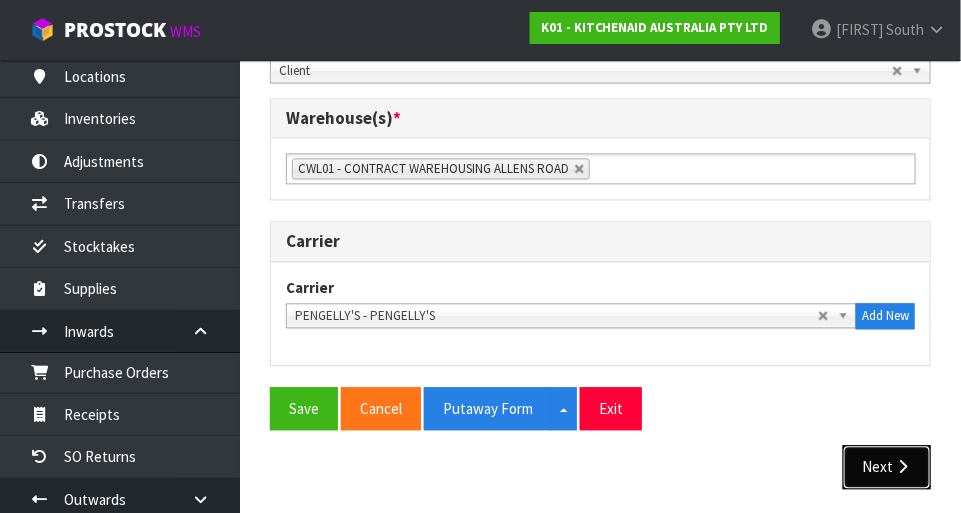 click at bounding box center (902, 466) 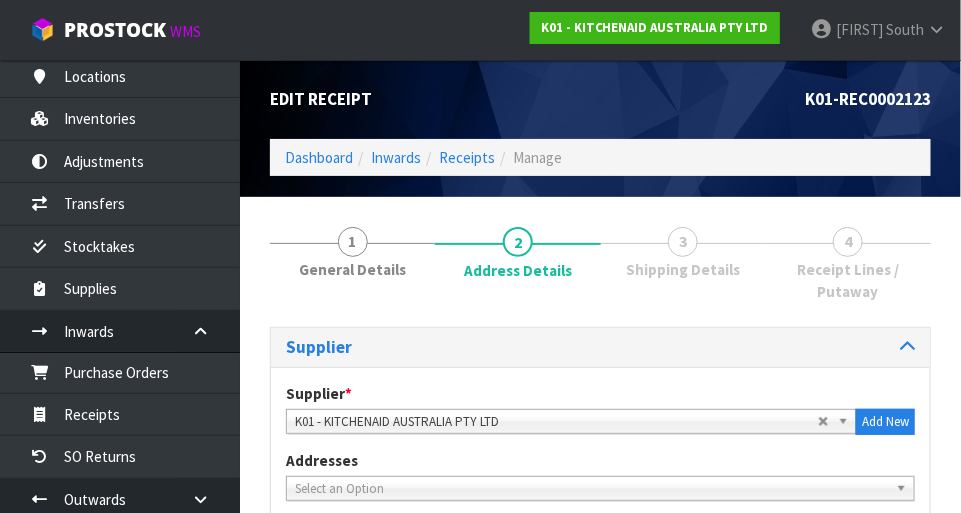 scroll, scrollTop: 1295, scrollLeft: 0, axis: vertical 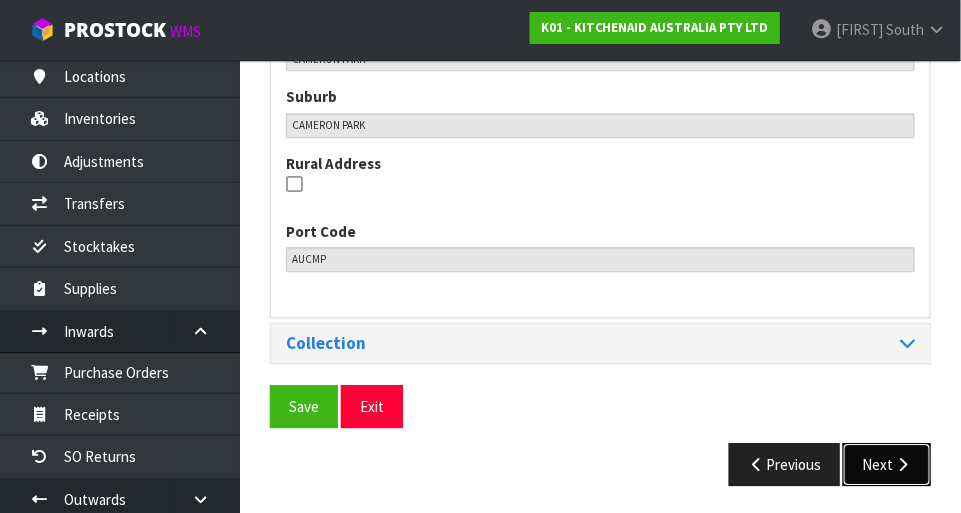 click on "Next" at bounding box center [887, 464] 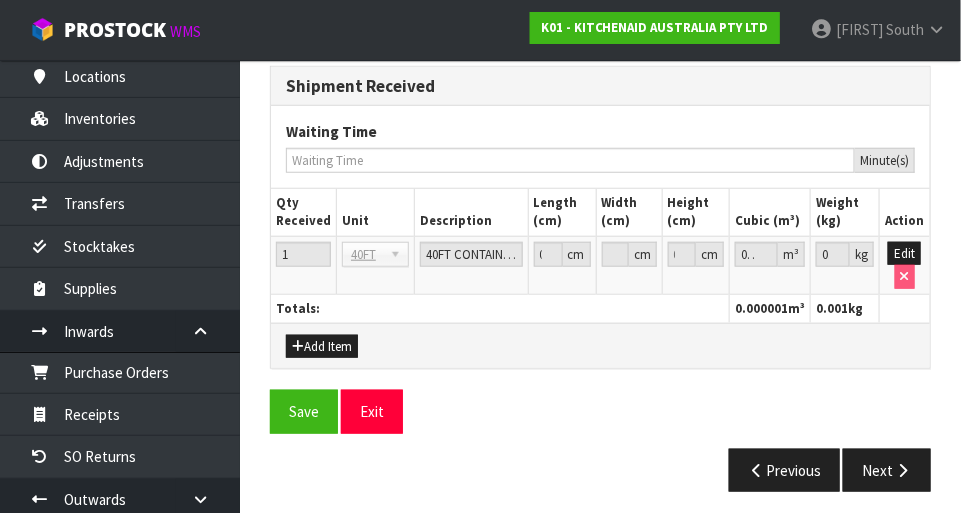 scroll, scrollTop: 2241, scrollLeft: 0, axis: vertical 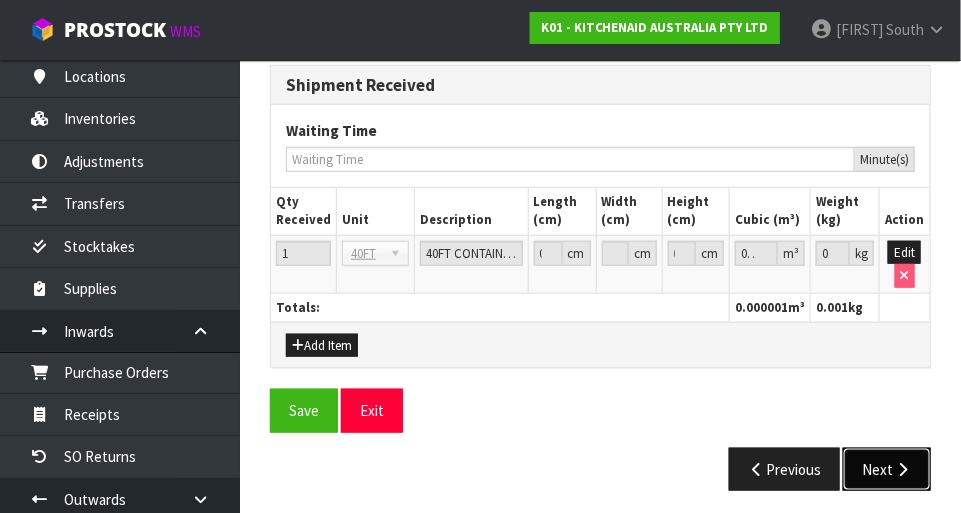 click on "Next" at bounding box center [887, 469] 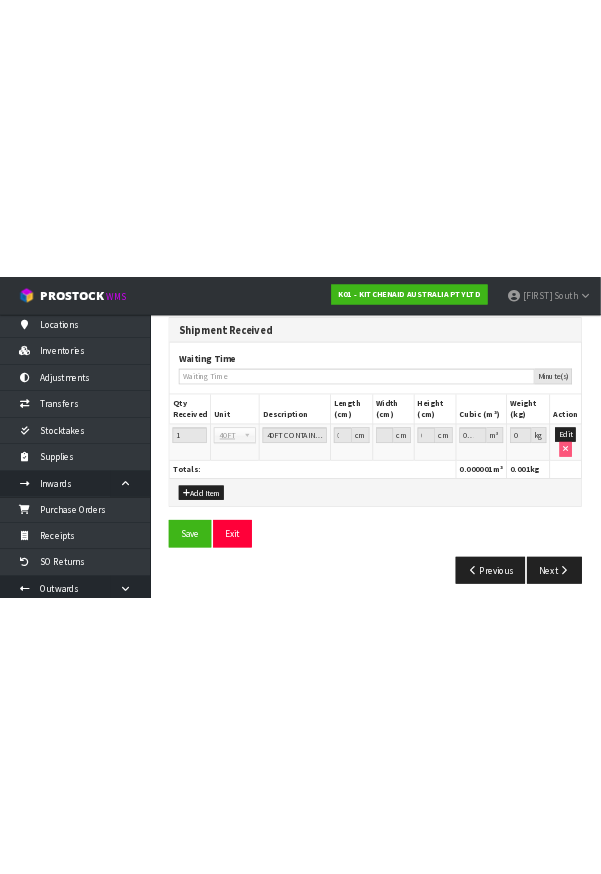 scroll, scrollTop: 0, scrollLeft: 0, axis: both 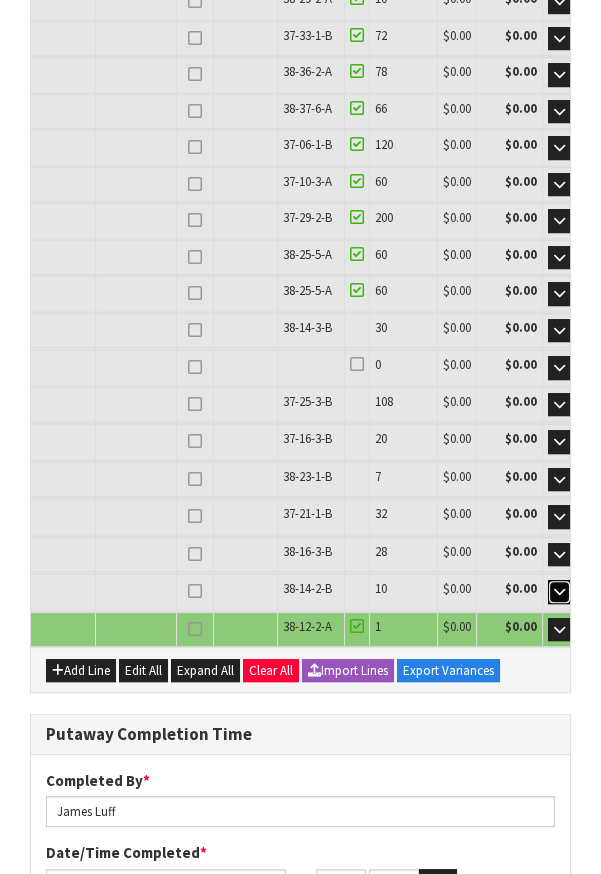 click at bounding box center [559, 591] 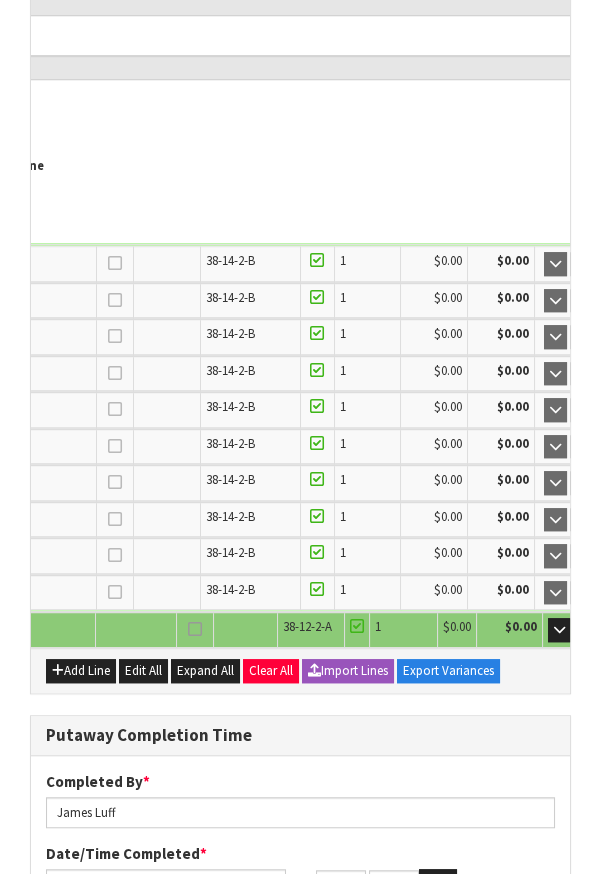 scroll, scrollTop: 1929, scrollLeft: 0, axis: vertical 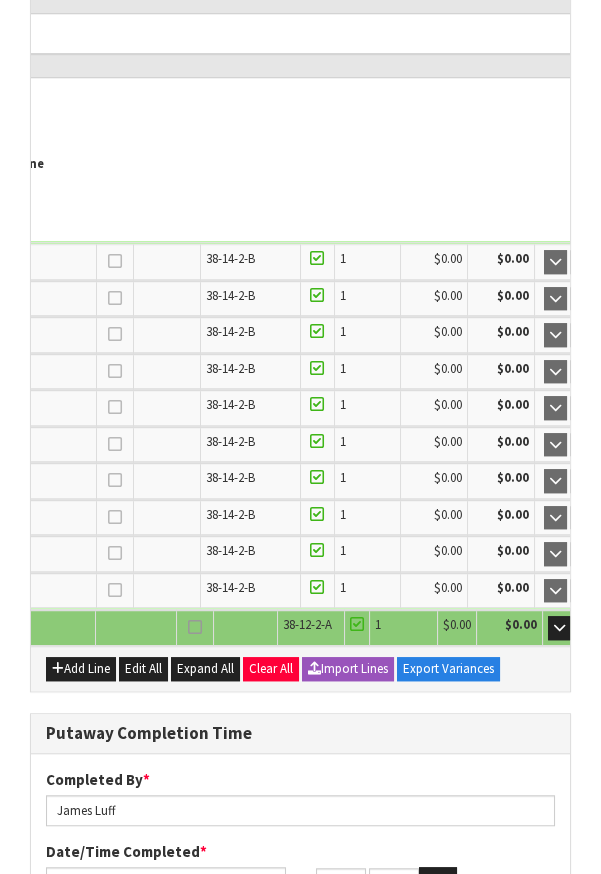 click at bounding box center [620, 627] 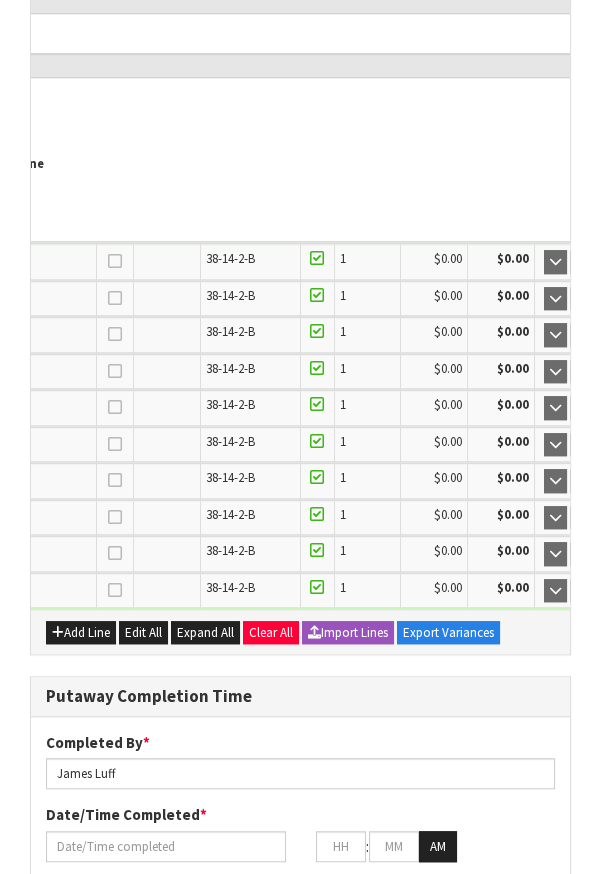 click at bounding box center [616, 262] 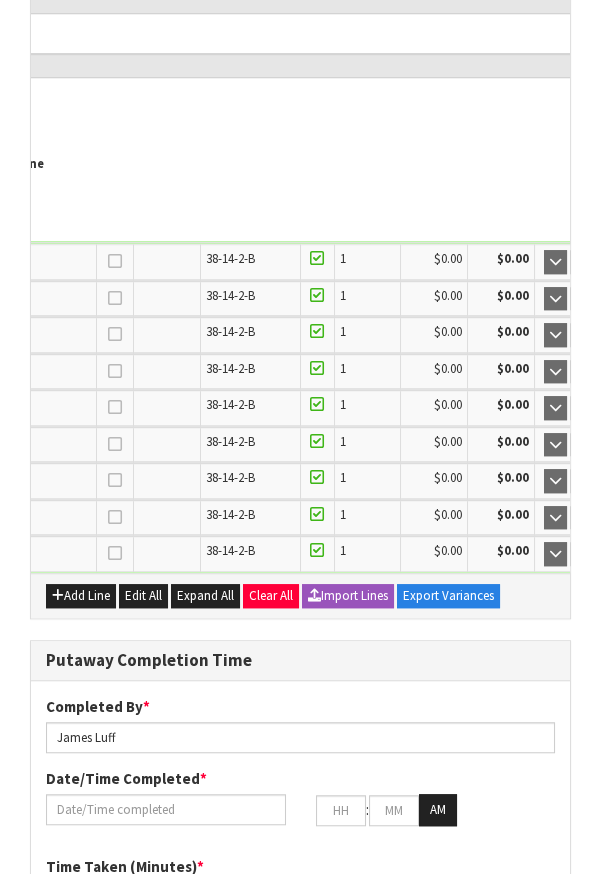 type on "10 CTN" 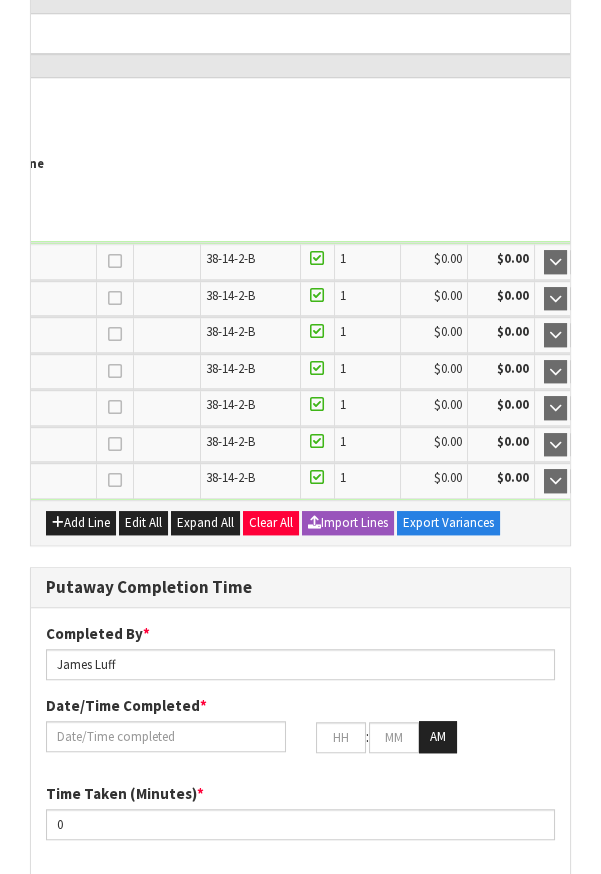 type on "8 CTN" 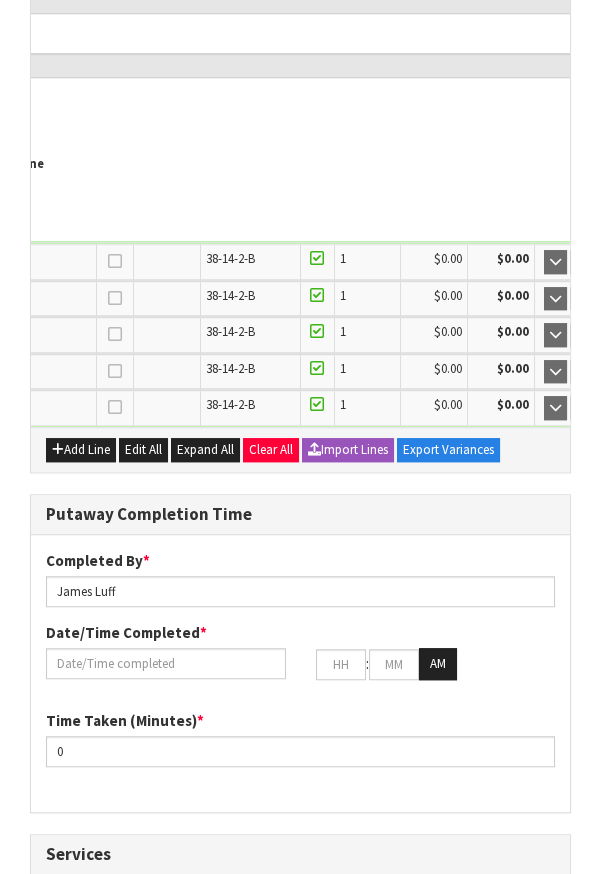 type on "6 CTN" 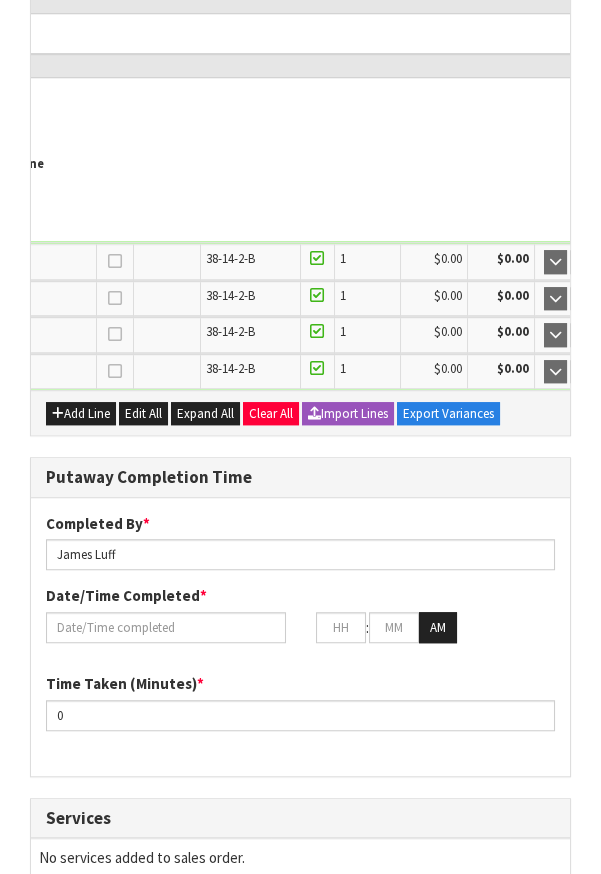 type on "5 CTN" 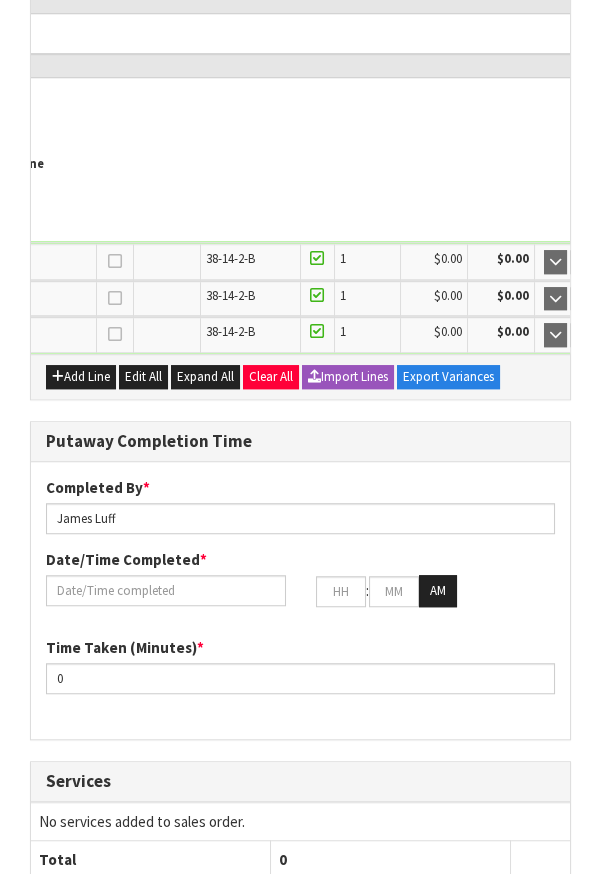 type on "4 CTN" 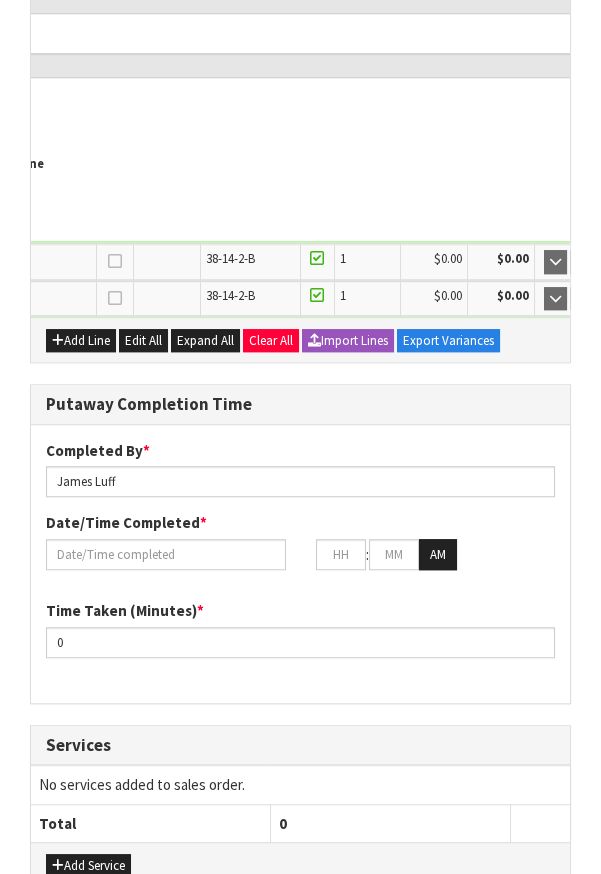type on "3 CTN" 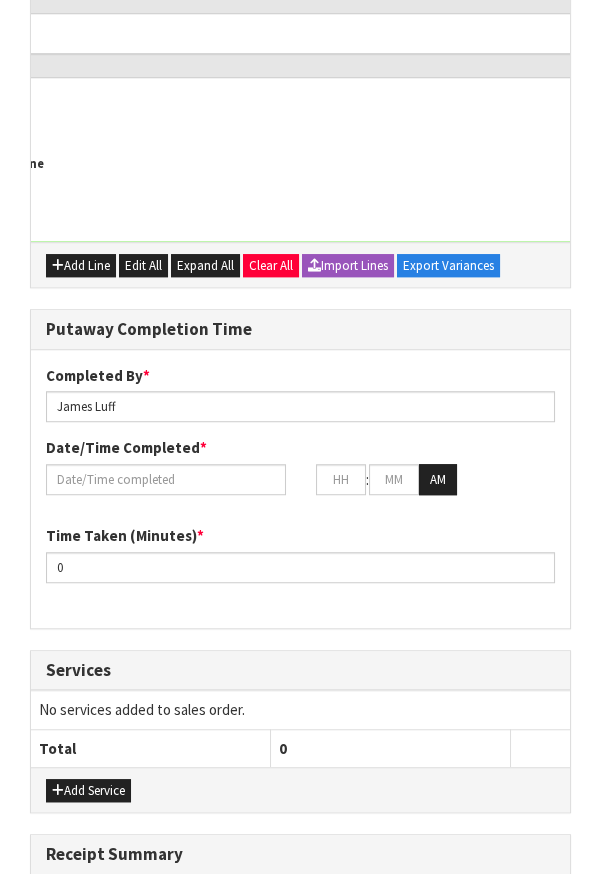 type on "1 CTN" 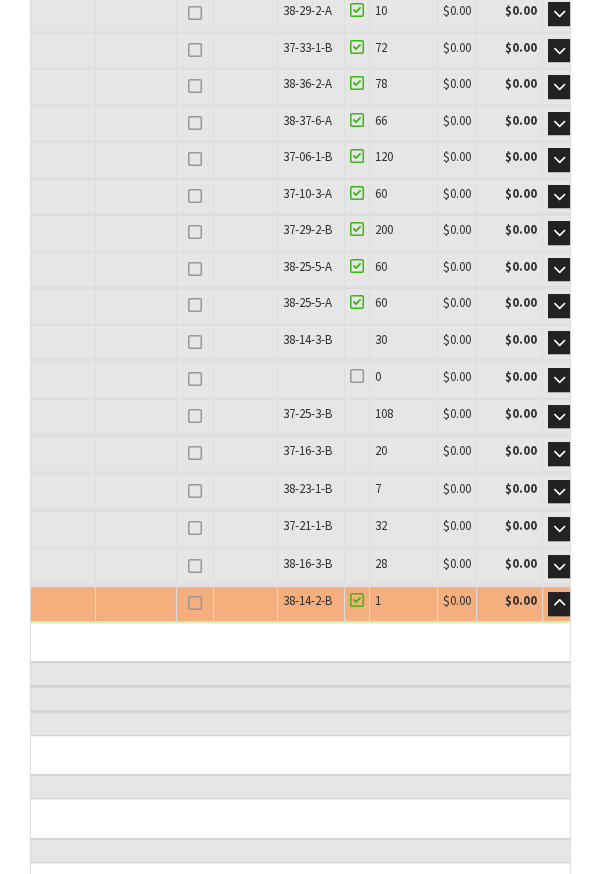 scroll, scrollTop: 1156, scrollLeft: 0, axis: vertical 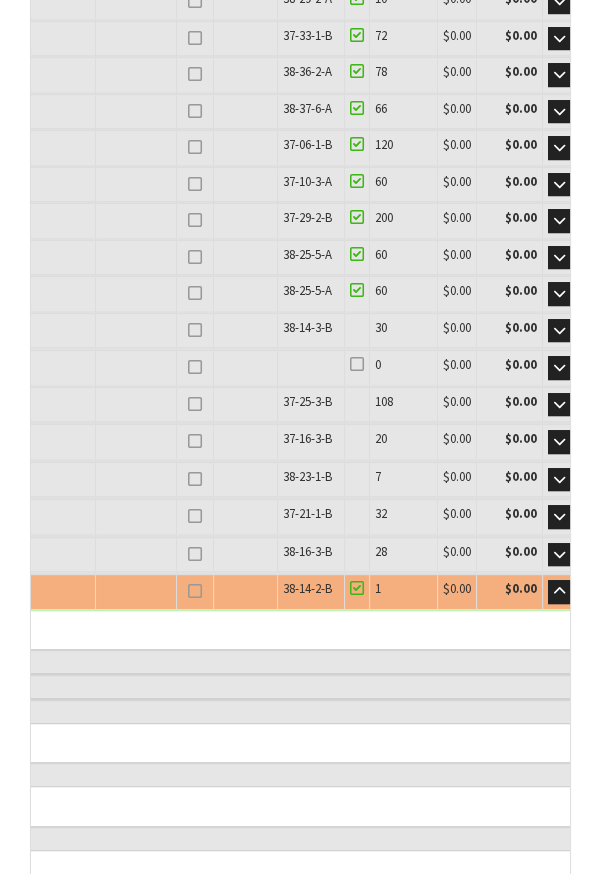 click on "Edit" at bounding box center [590, 591] 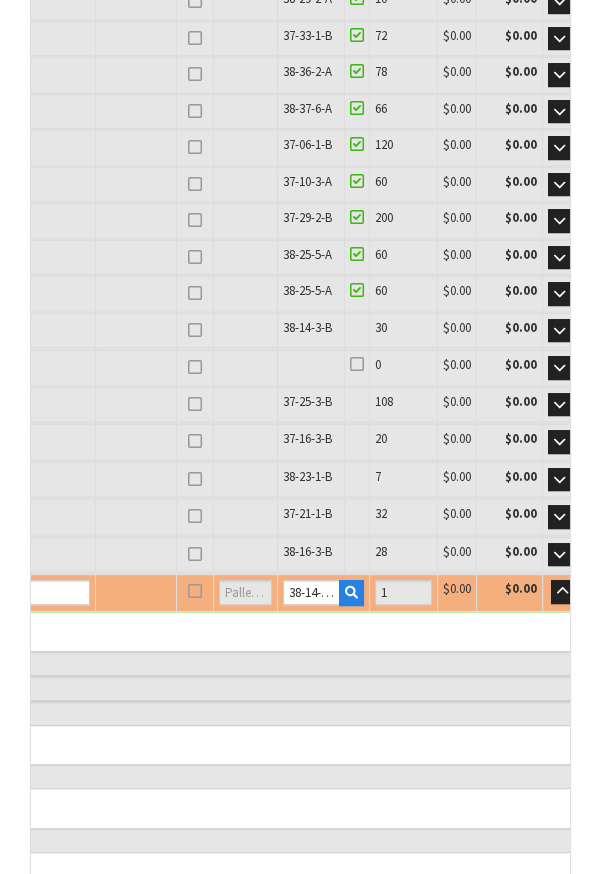 scroll, scrollTop: 0, scrollLeft: 81, axis: horizontal 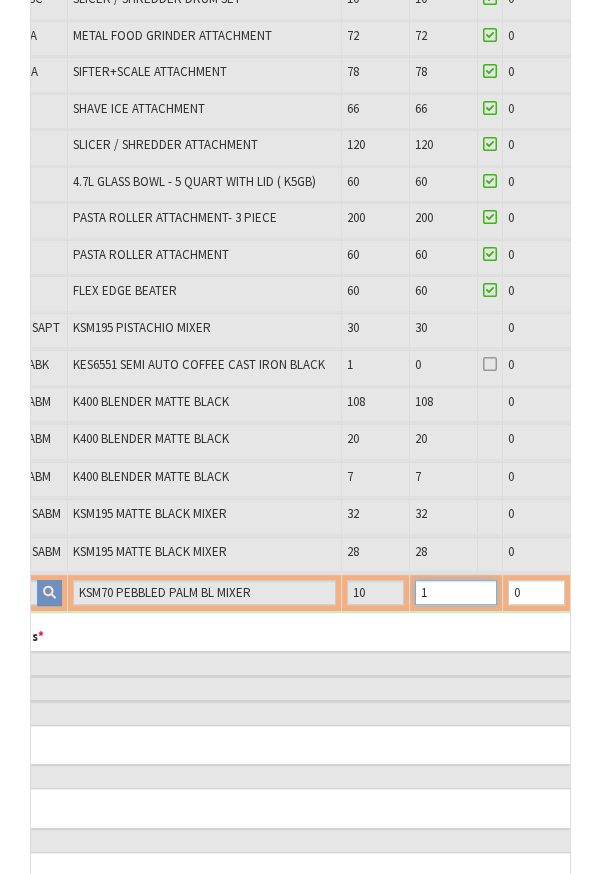 click on "1" at bounding box center [456, 592] 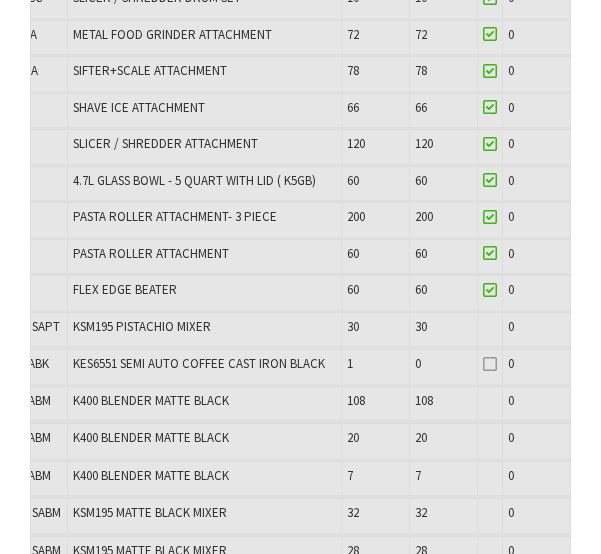 scroll, scrollTop: 1427, scrollLeft: 0, axis: vertical 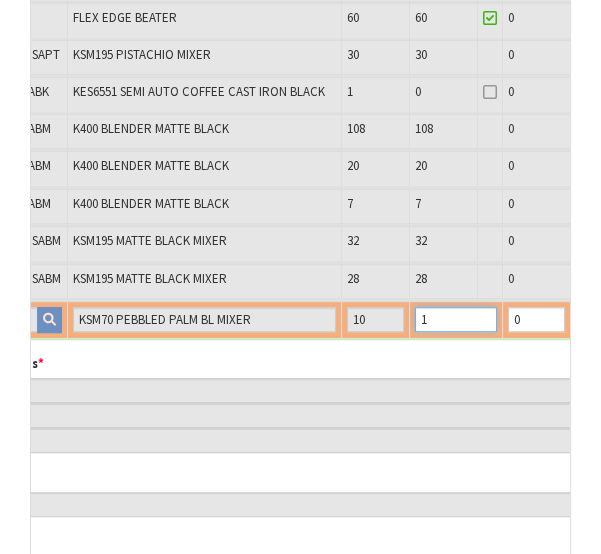 type on "0" 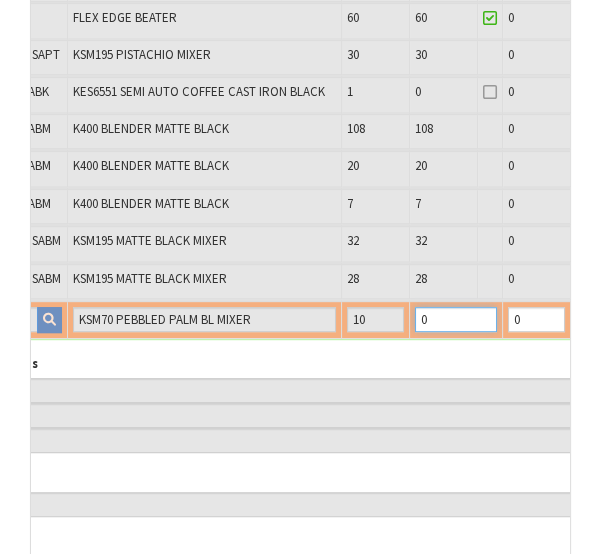 type 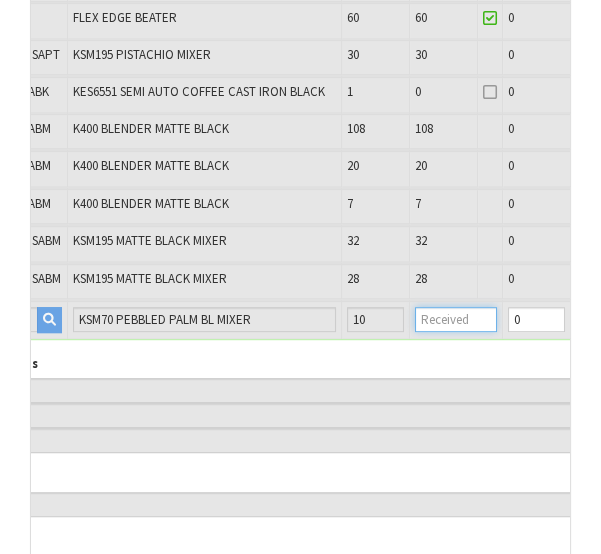type on "0" 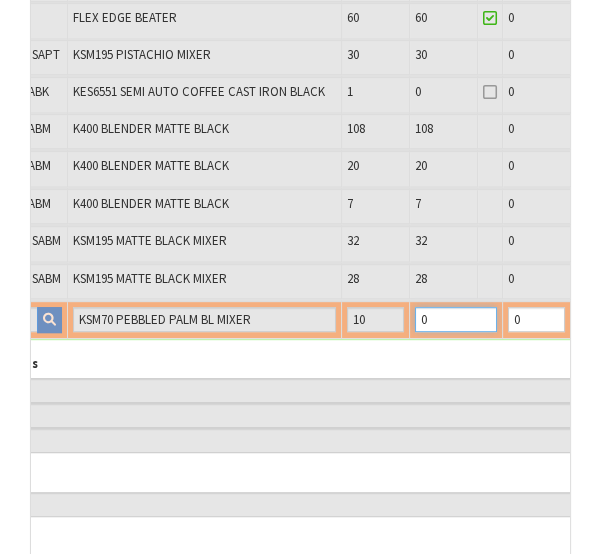 type on "945" 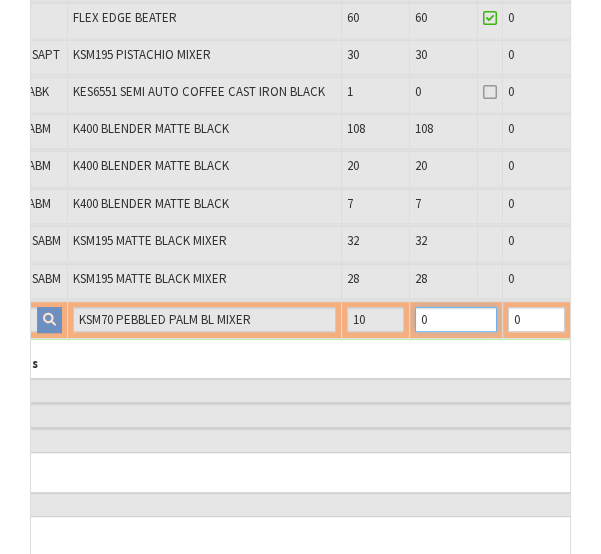type on "945" 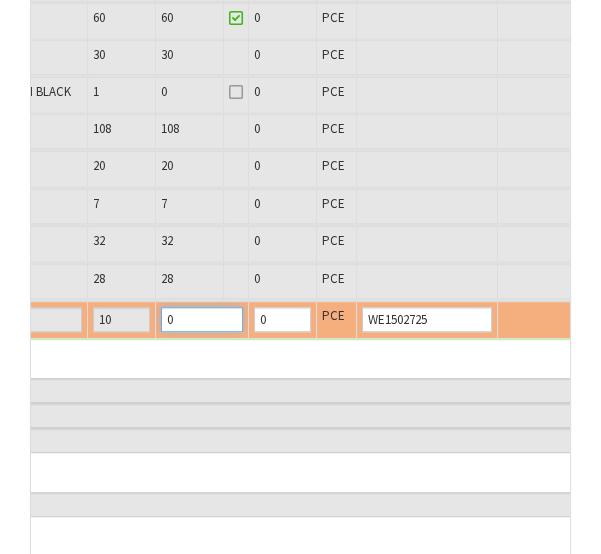 type on "0" 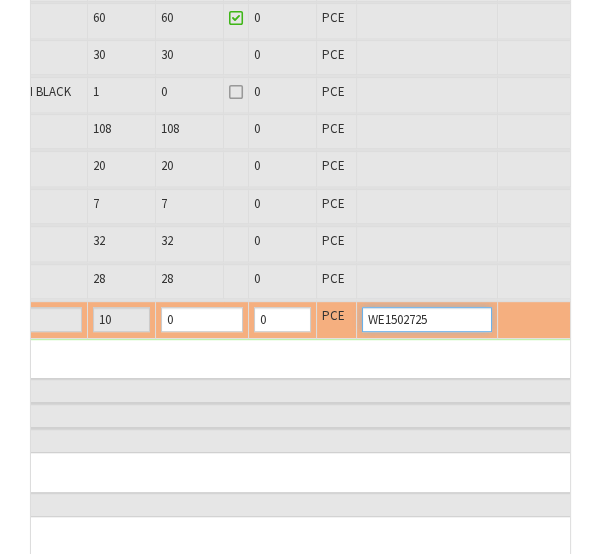click on "WE1502725" at bounding box center [427, 319] 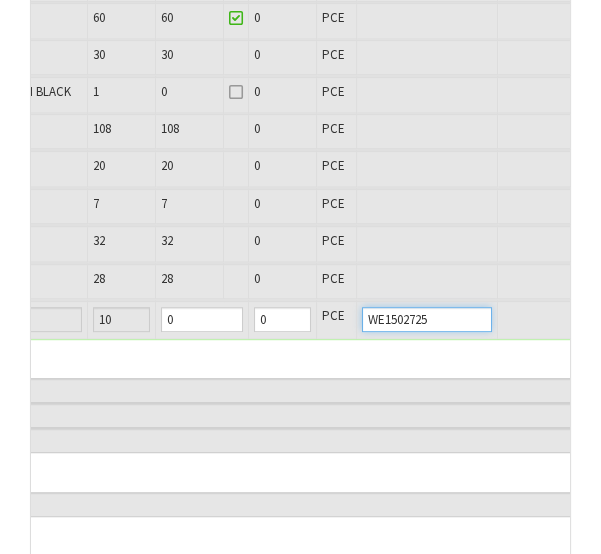 type on "1425" 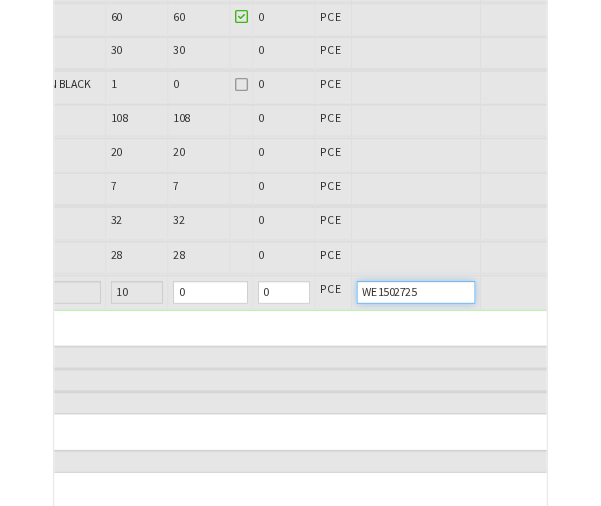 scroll, scrollTop: 1426, scrollLeft: 0, axis: vertical 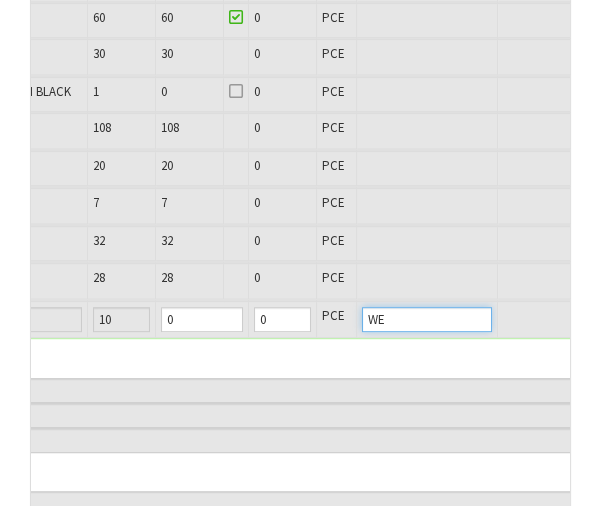 type on "W" 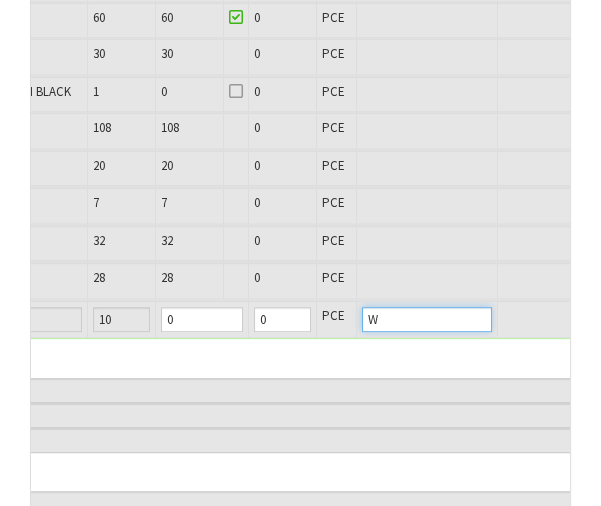 type 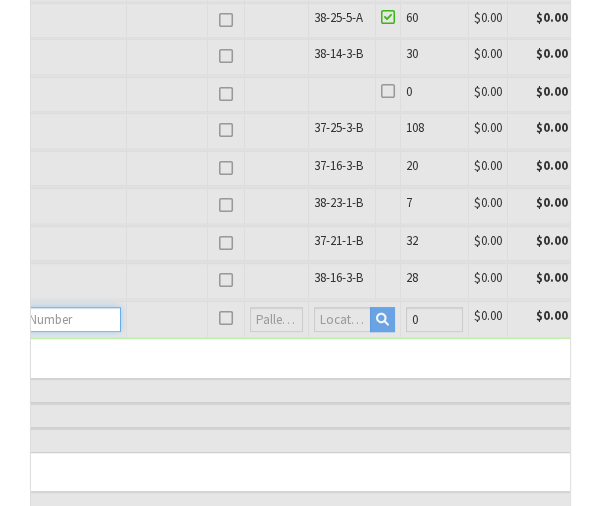 scroll, scrollTop: 0, scrollLeft: 737, axis: horizontal 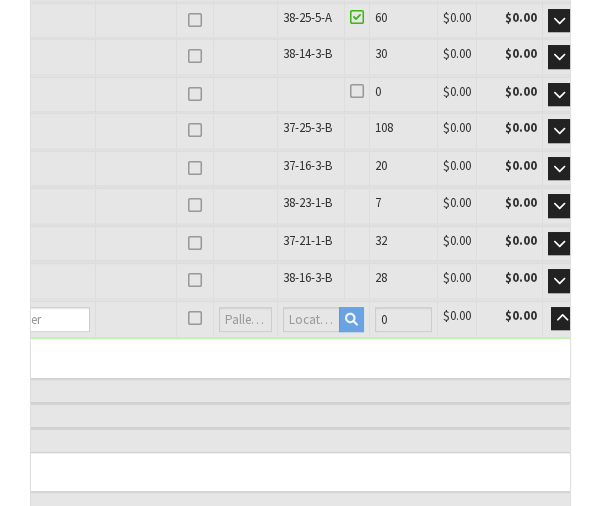 click on "OK" at bounding box center (591, 318) 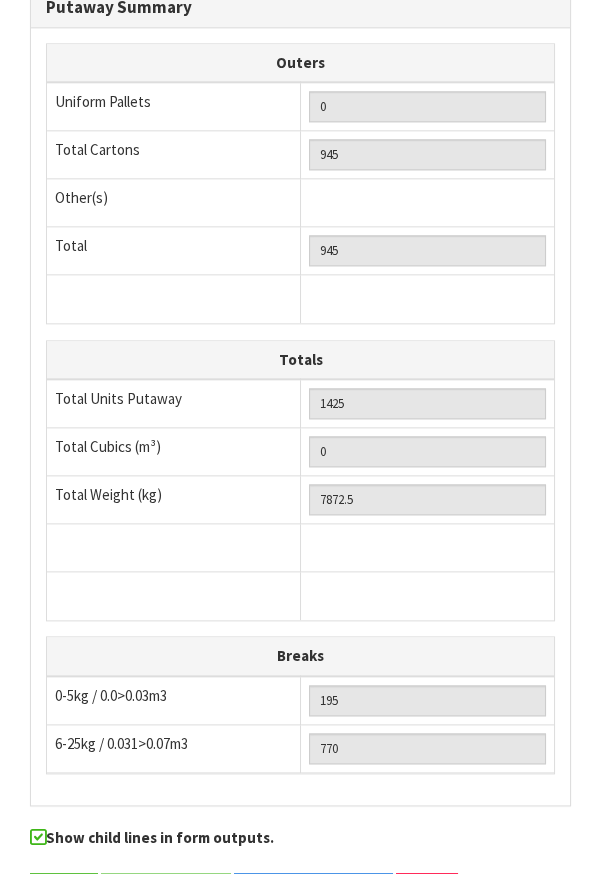 scroll, scrollTop: 3284, scrollLeft: 0, axis: vertical 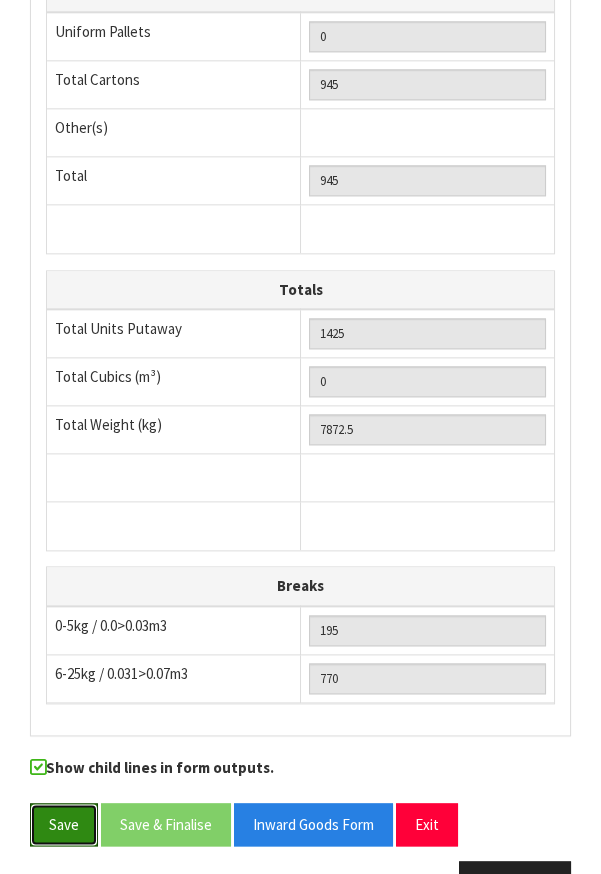 click on "Save" at bounding box center [64, 824] 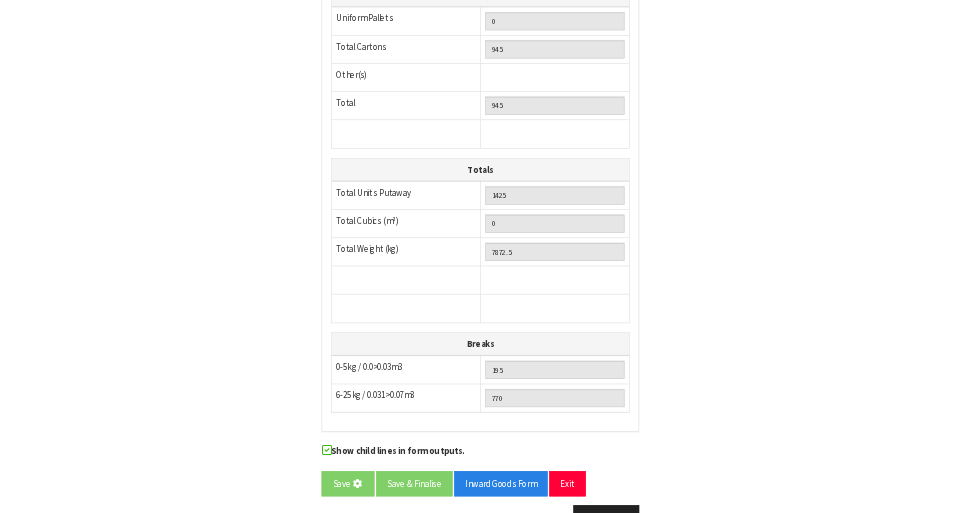 scroll, scrollTop: 4432, scrollLeft: 0, axis: vertical 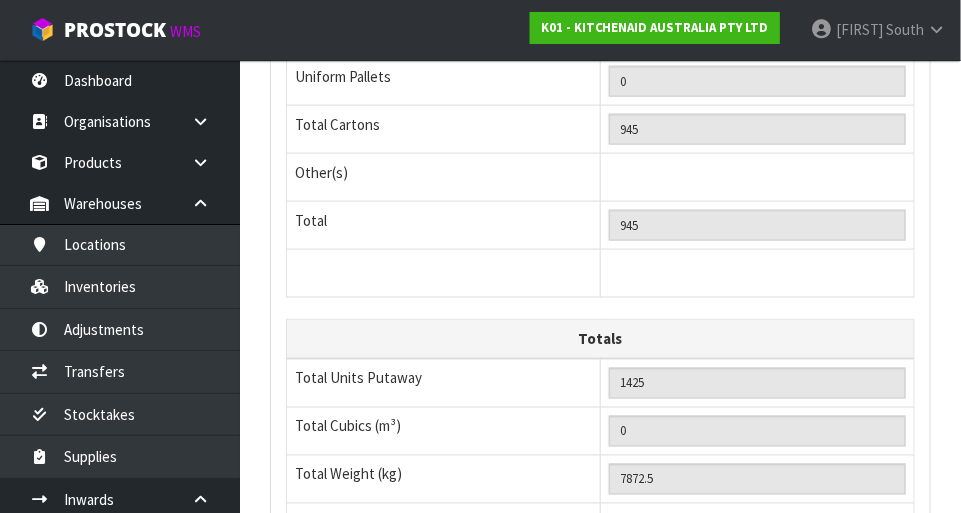 type on "947" 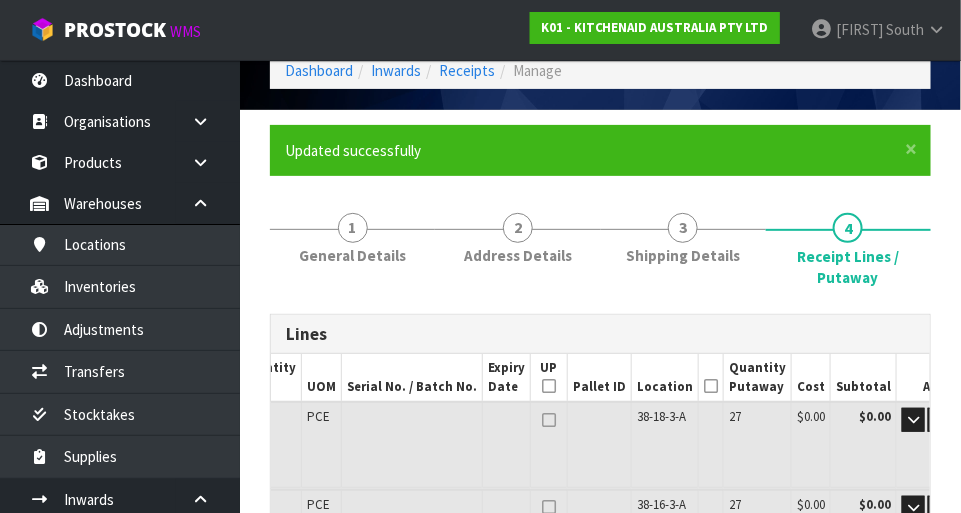 scroll, scrollTop: 0, scrollLeft: 0, axis: both 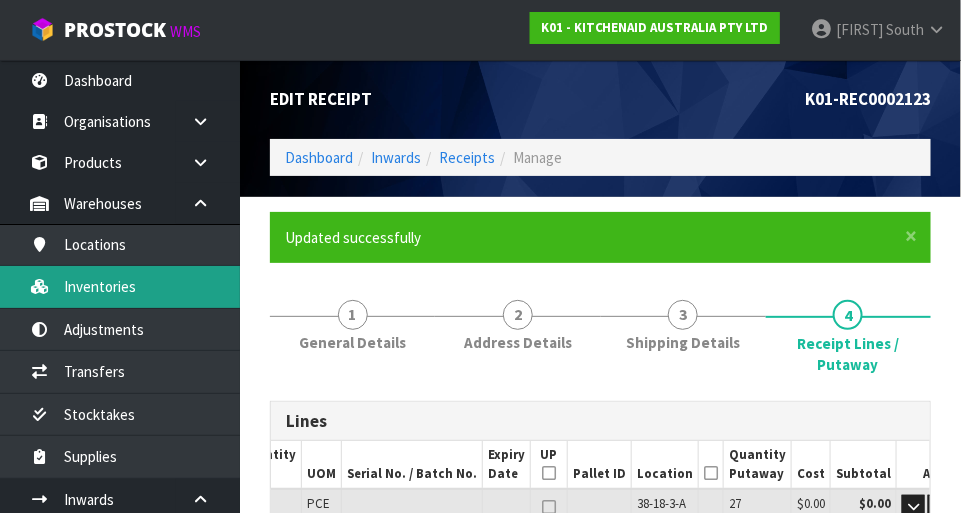 click on "Inventories" at bounding box center [120, 286] 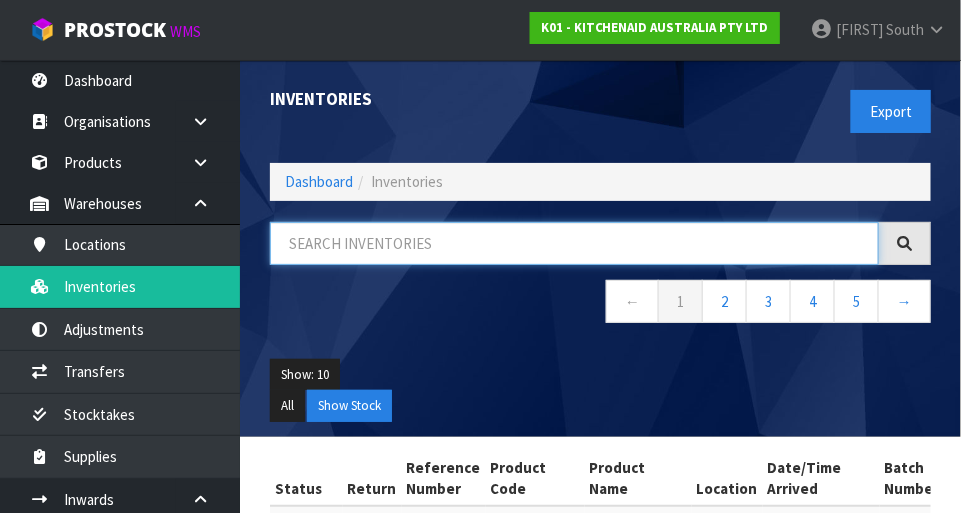 click at bounding box center (574, 243) 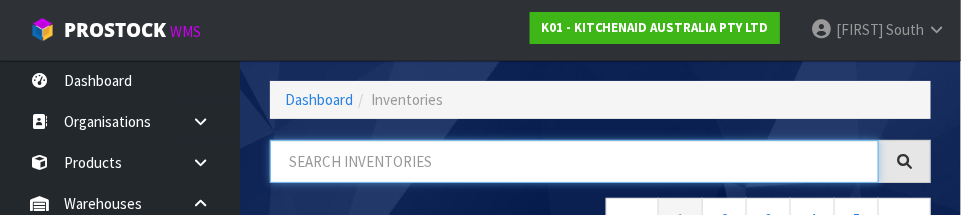 scroll, scrollTop: 135, scrollLeft: 0, axis: vertical 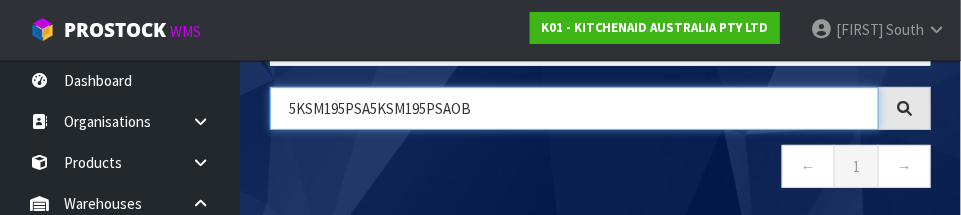 click on "5KSM195PSA5KSM195PSAOB" at bounding box center (574, 108) 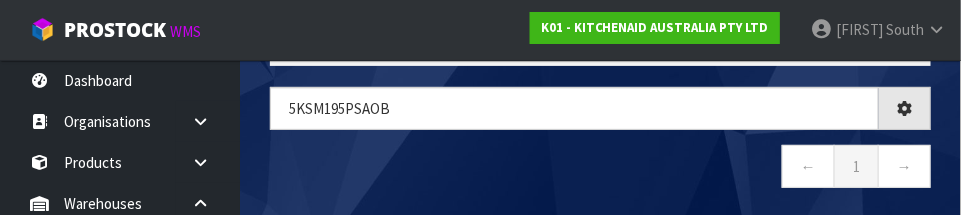 click on "←
1
→" at bounding box center (600, 169) 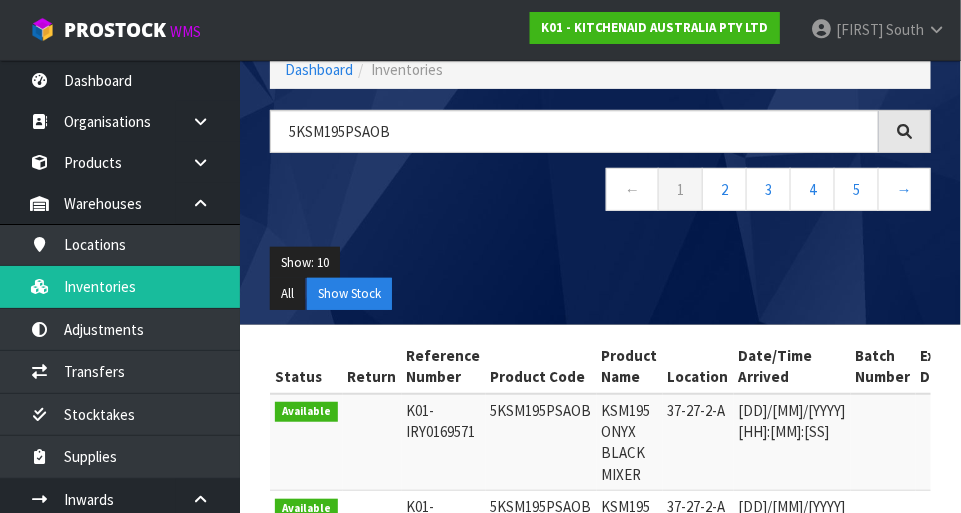 scroll, scrollTop: 135, scrollLeft: 0, axis: vertical 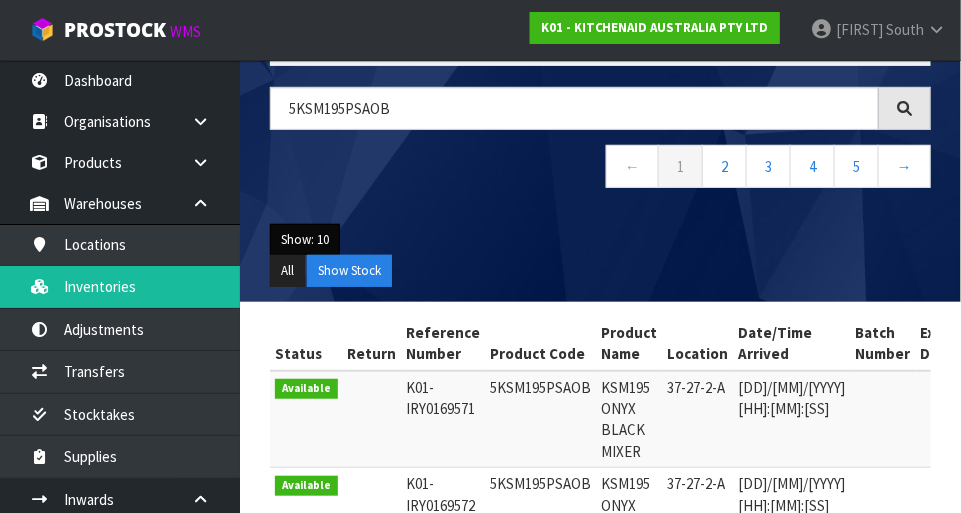 click on "Show: 10" at bounding box center [305, 240] 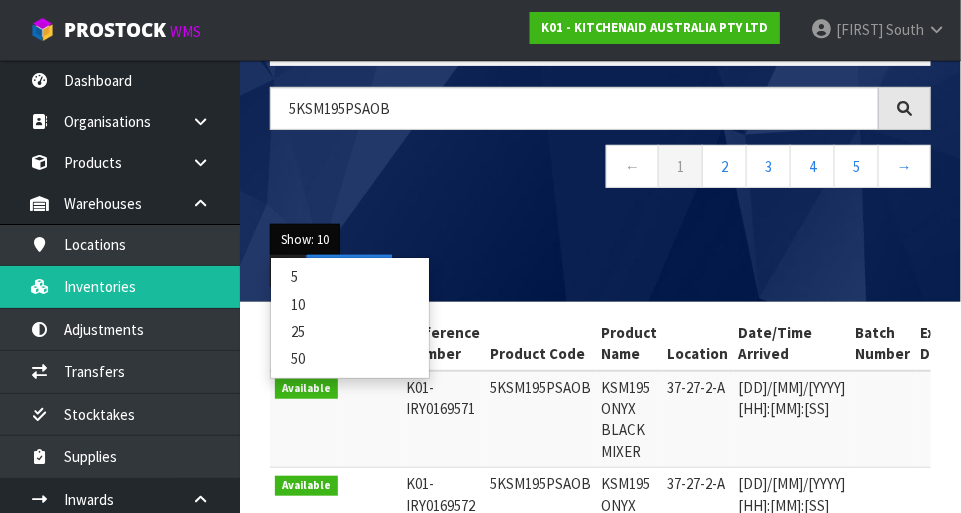 click on "50" at bounding box center (350, 358) 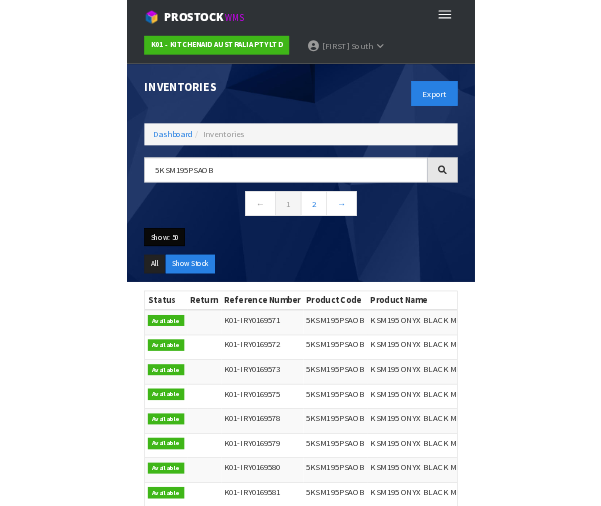 scroll, scrollTop: 1, scrollLeft: 0, axis: vertical 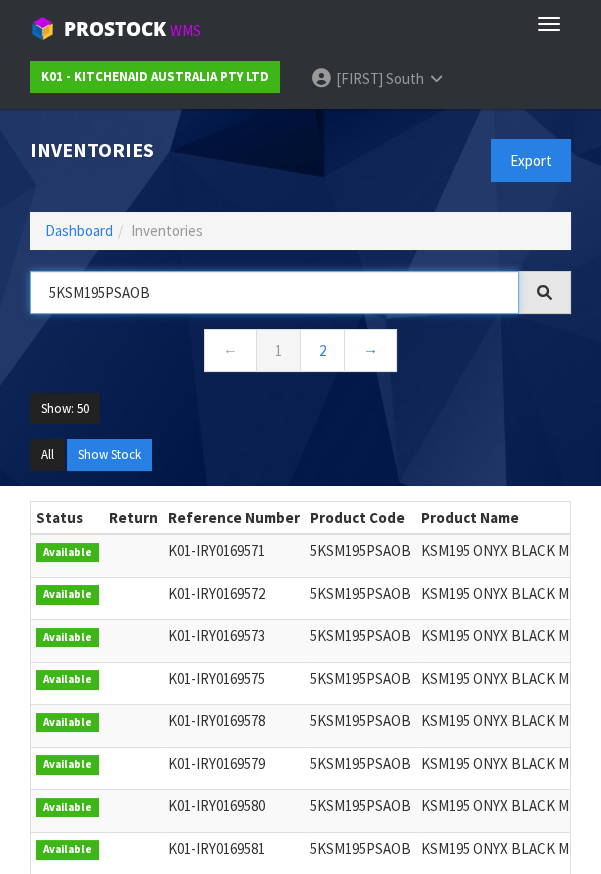 click on "5KSM195PSAOB" at bounding box center [274, 292] 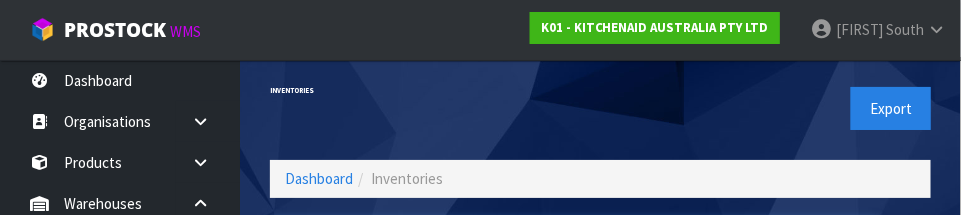 scroll, scrollTop: 37, scrollLeft: 0, axis: vertical 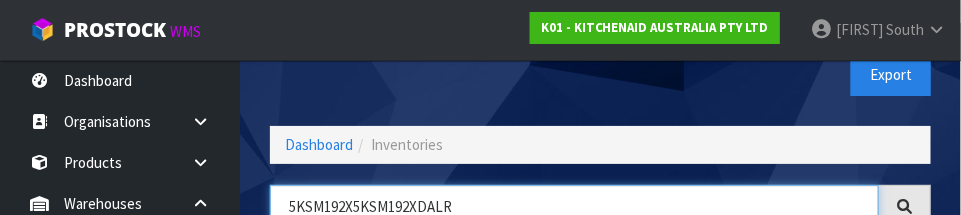 click on "5KSM192X5KSM192XDALR" at bounding box center [574, 206] 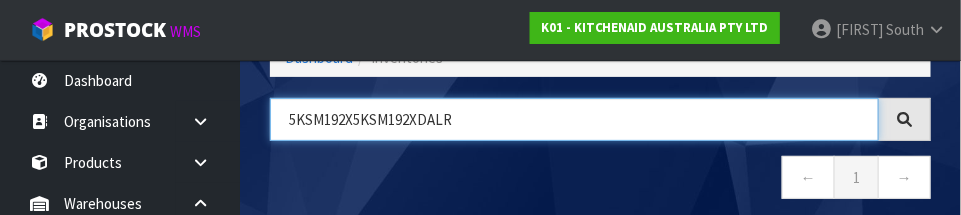 scroll, scrollTop: 135, scrollLeft: 0, axis: vertical 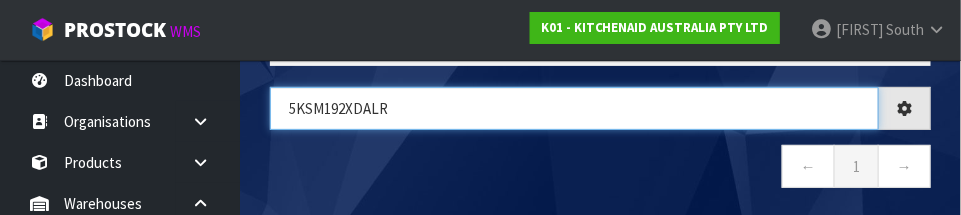 type on "5KSM192XDALR" 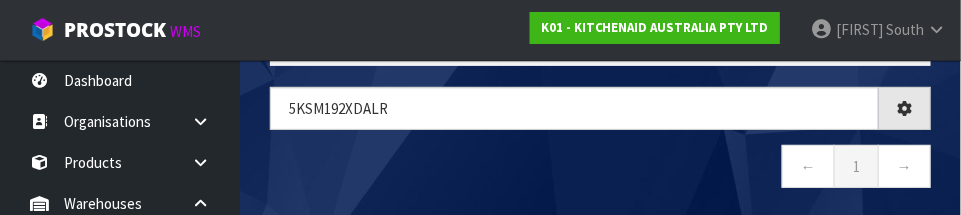 click on "←
1
→" at bounding box center (600, 169) 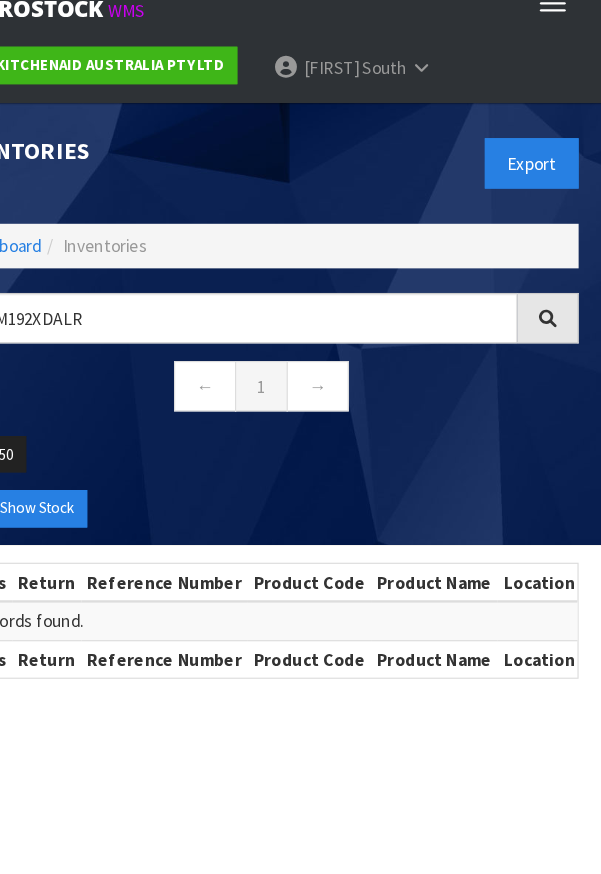 scroll, scrollTop: 0, scrollLeft: 0, axis: both 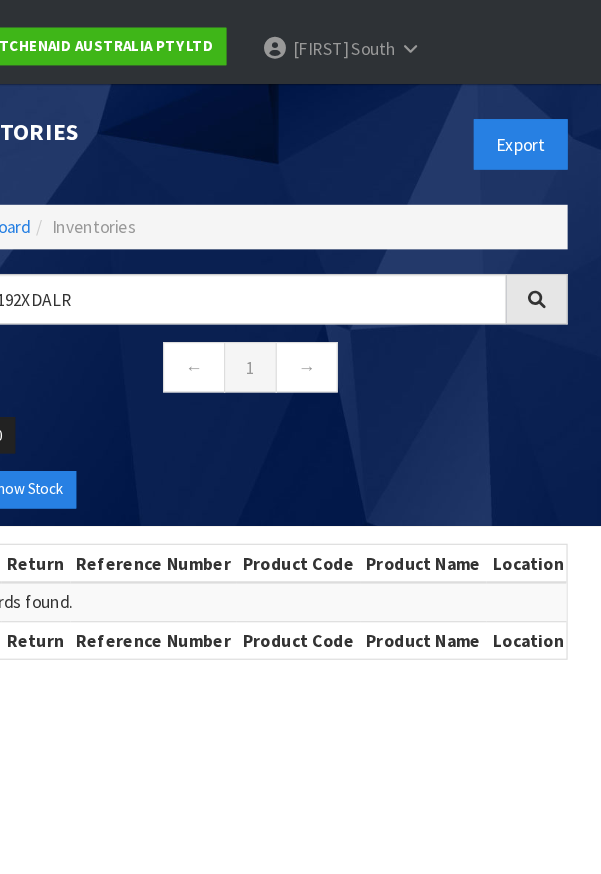 click on "K01 - KITCHENAID AUSTRALIA PTY LTD
[FIRST]   [LAST]
Logout" at bounding box center (300, 80) 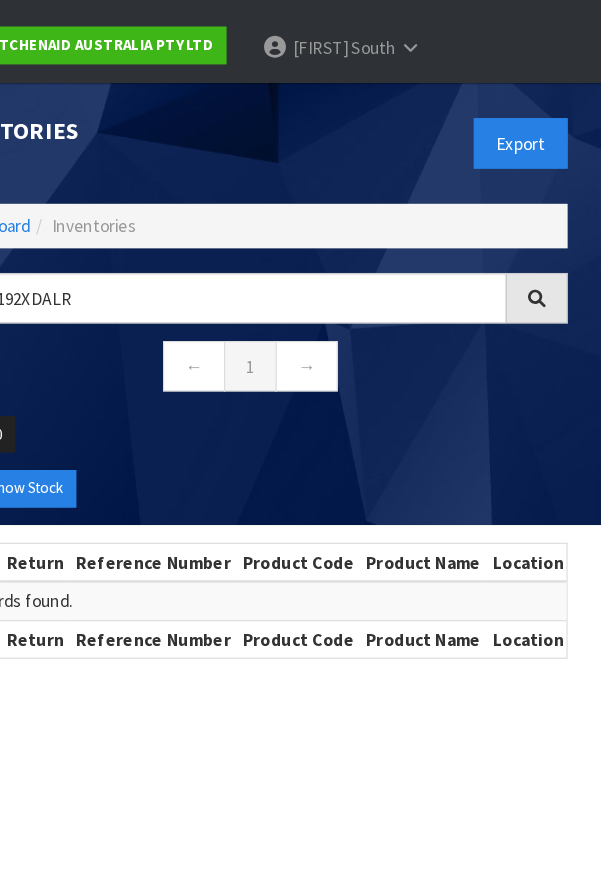 click on "K01 - KITCHENAID AUSTRALIA PTY LTD
[FIRST]   [LAST]
Logout" at bounding box center [300, 80] 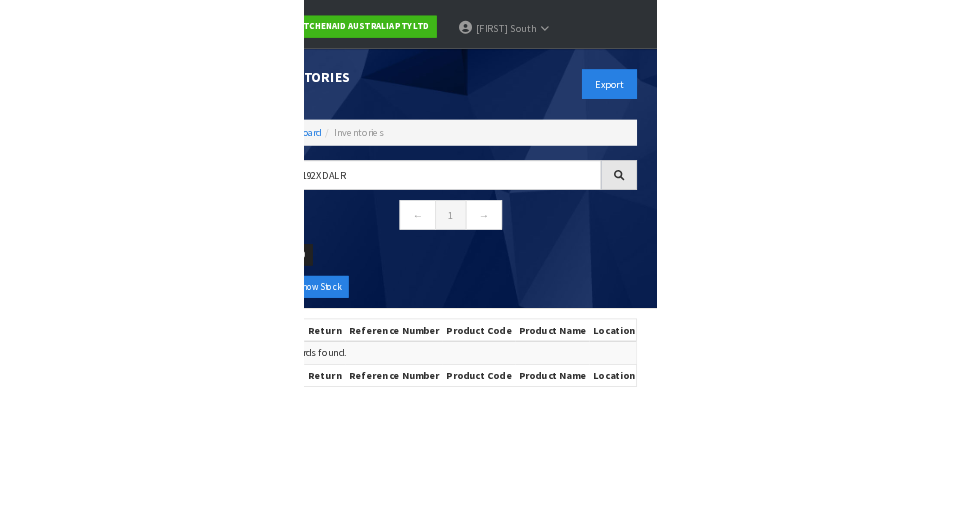 scroll, scrollTop: 15, scrollLeft: 0, axis: vertical 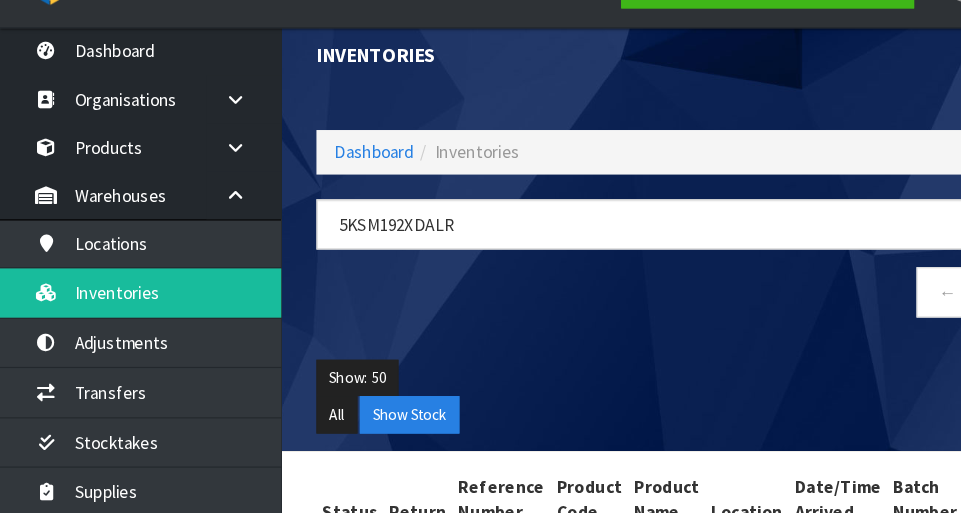 click on "Show: 50
5
10
25
50" at bounding box center (600, 360) 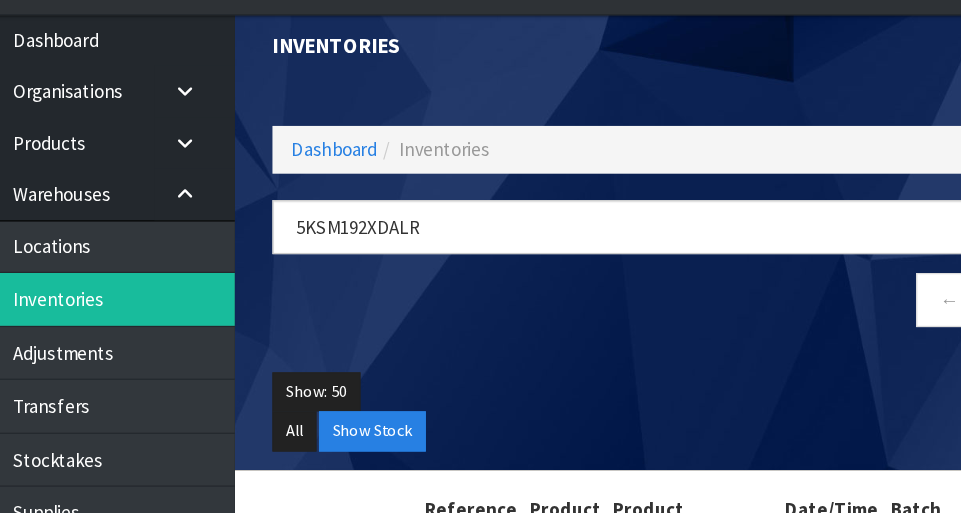 scroll, scrollTop: 14, scrollLeft: 0, axis: vertical 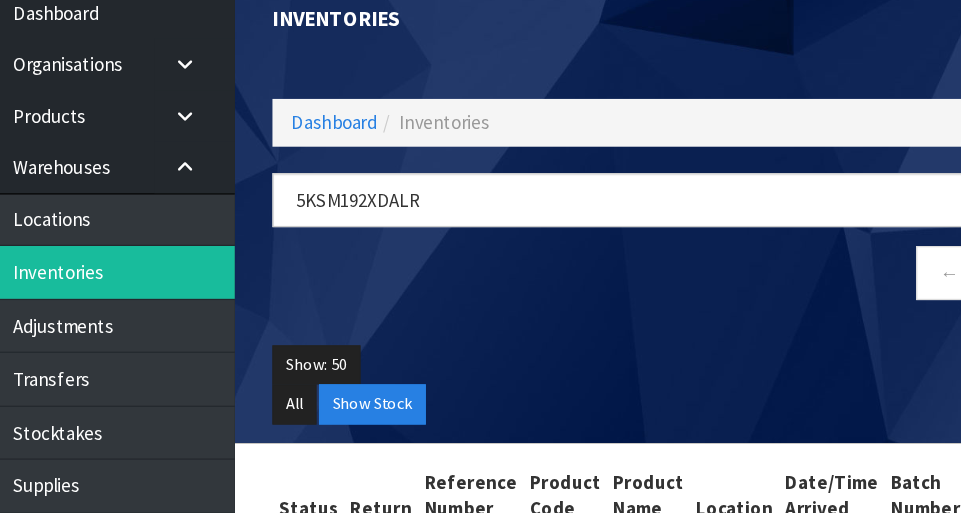 click on "Show: 50
5
10
25
50
All
Show Stock" at bounding box center (600, 376) 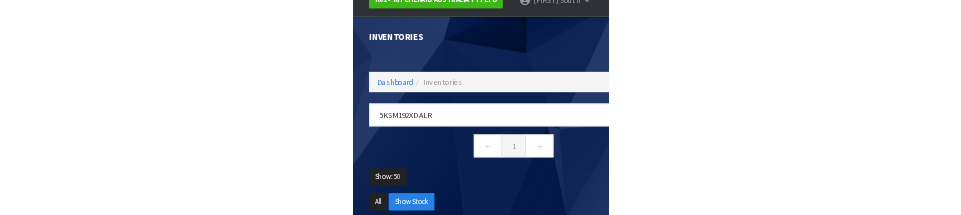 scroll, scrollTop: 0, scrollLeft: 0, axis: both 